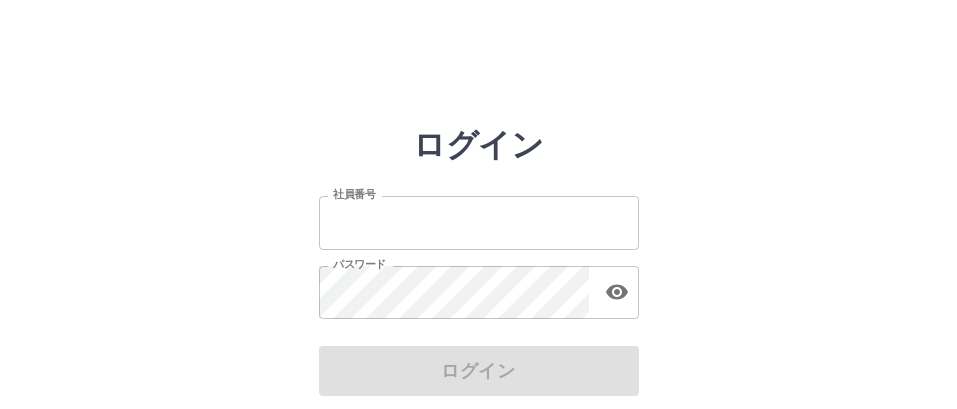 scroll, scrollTop: 0, scrollLeft: 0, axis: both 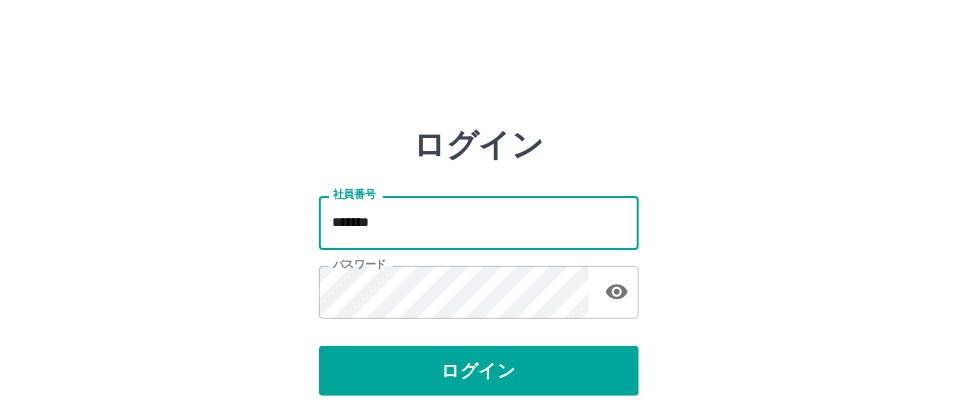 click on "*******" at bounding box center (479, 222) 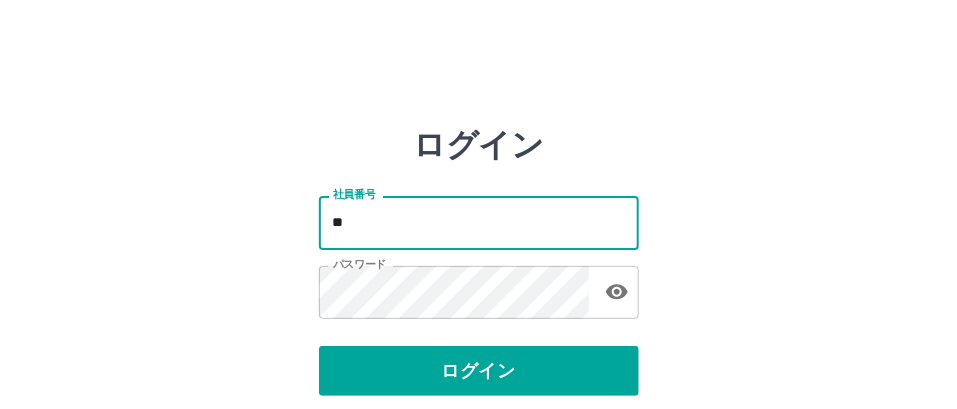 type on "*" 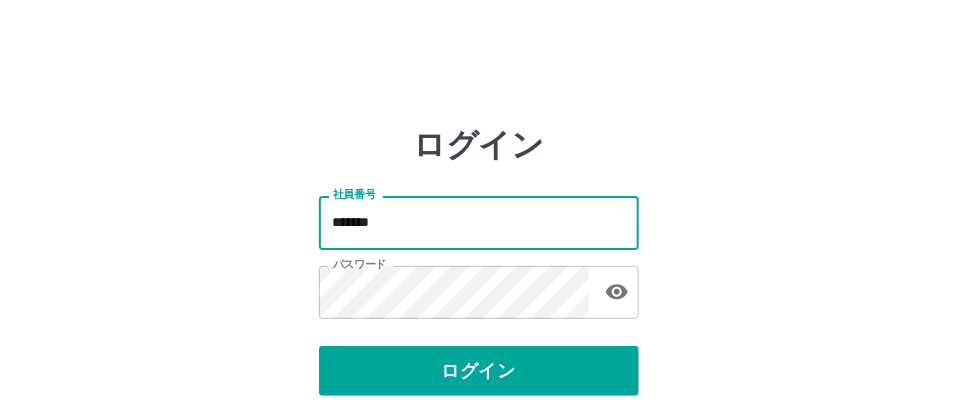 type on "*******" 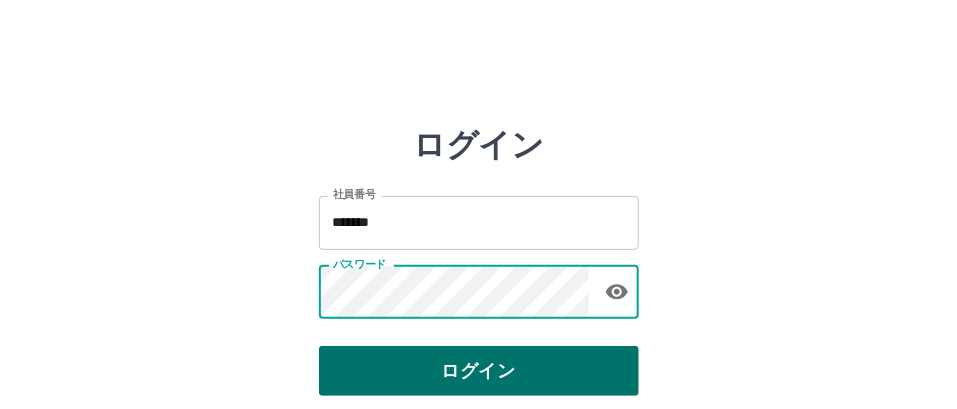 click on "ログイン" at bounding box center [479, 371] 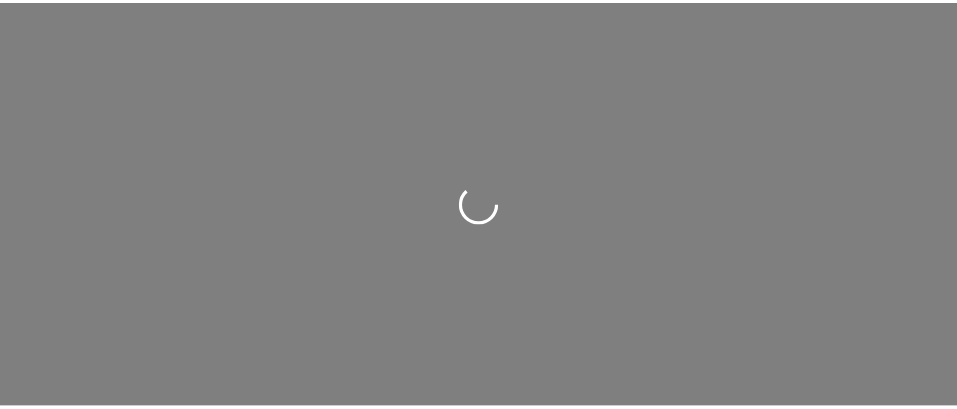 scroll, scrollTop: 0, scrollLeft: 0, axis: both 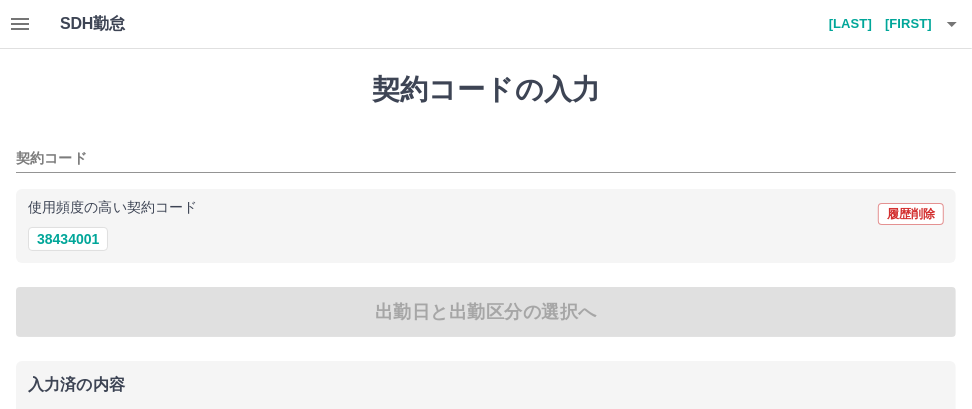 type on "********" 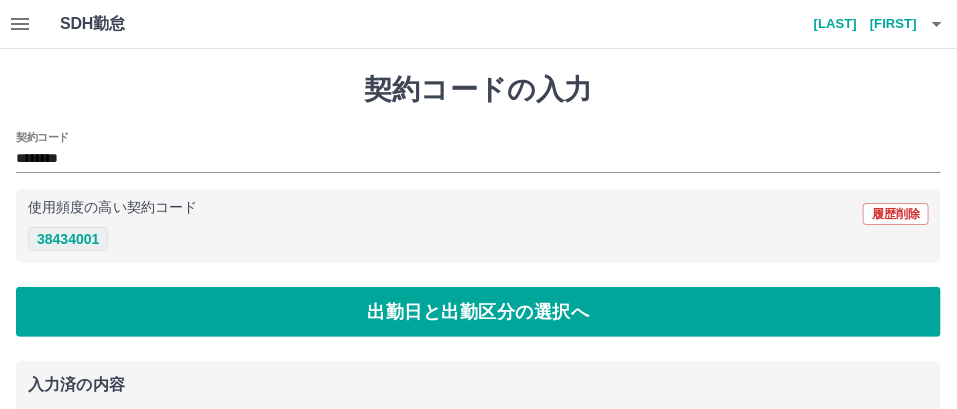 click on "38434001" at bounding box center (68, 239) 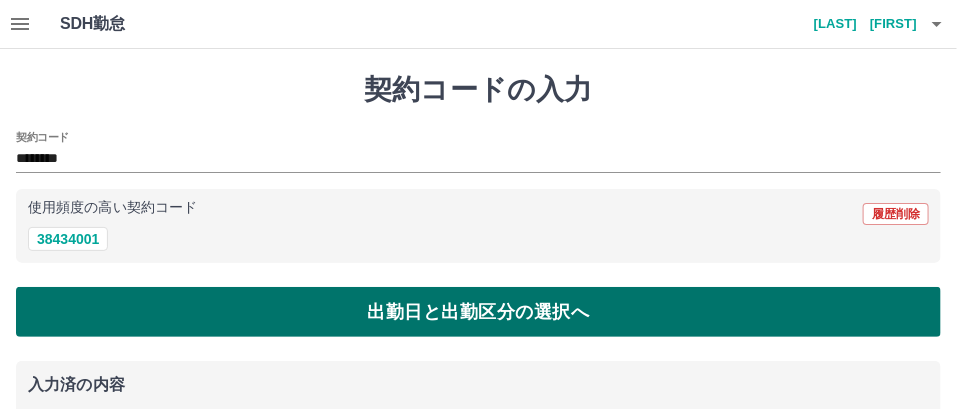 click on "出勤日と出勤区分の選択へ" at bounding box center [478, 312] 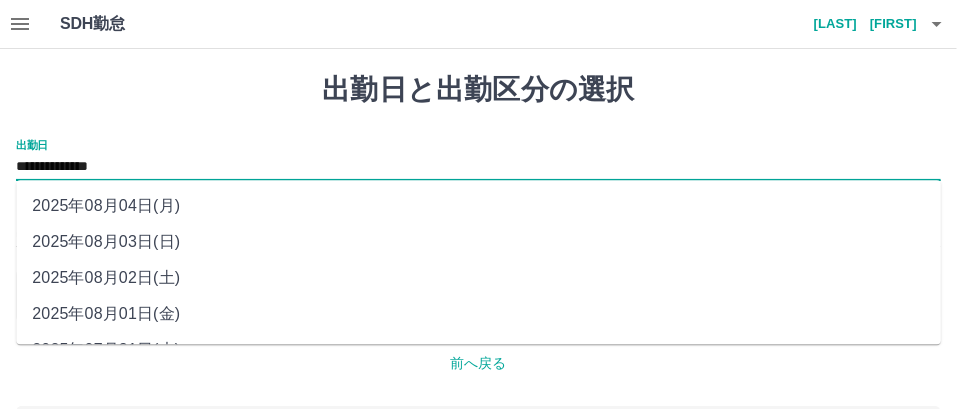 click on "**********" at bounding box center [478, 167] 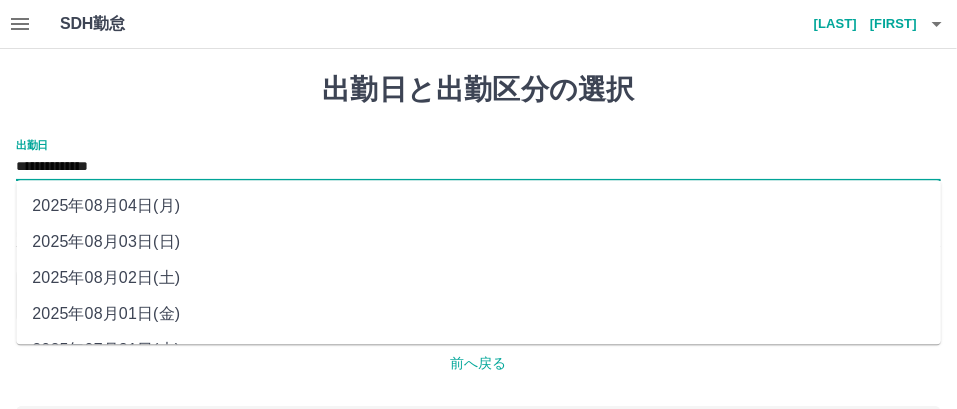 drag, startPoint x: 121, startPoint y: 164, endPoint x: 131, endPoint y: 313, distance: 149.33519 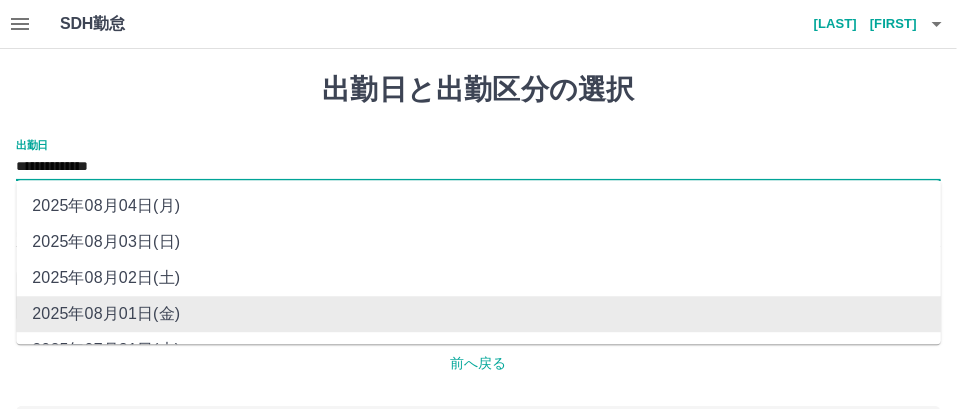 click on "**********" at bounding box center [478, 167] 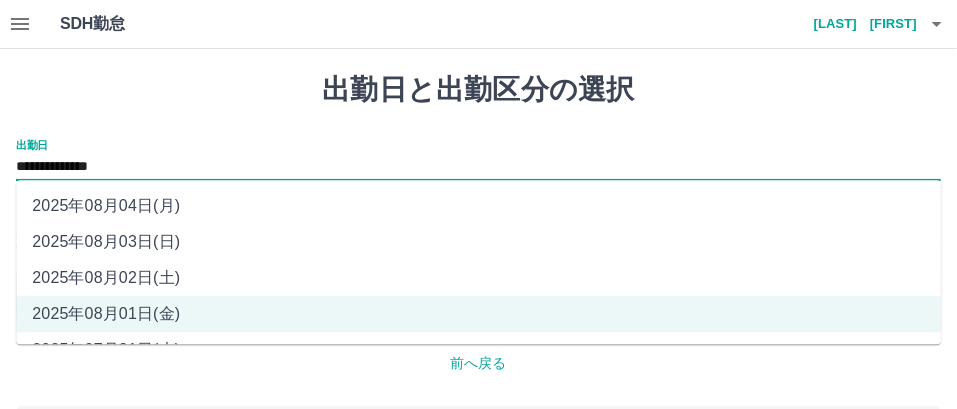 click on "2025年08月02日(土)" at bounding box center (478, 278) 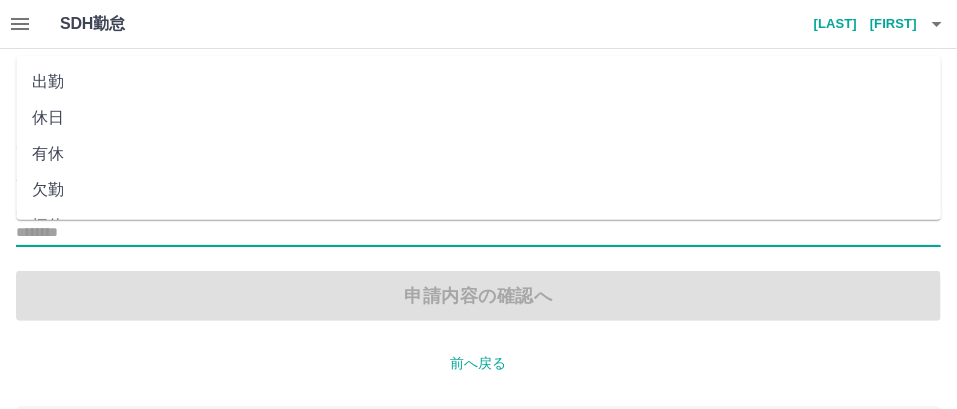 click on "出勤区分" at bounding box center [478, 233] 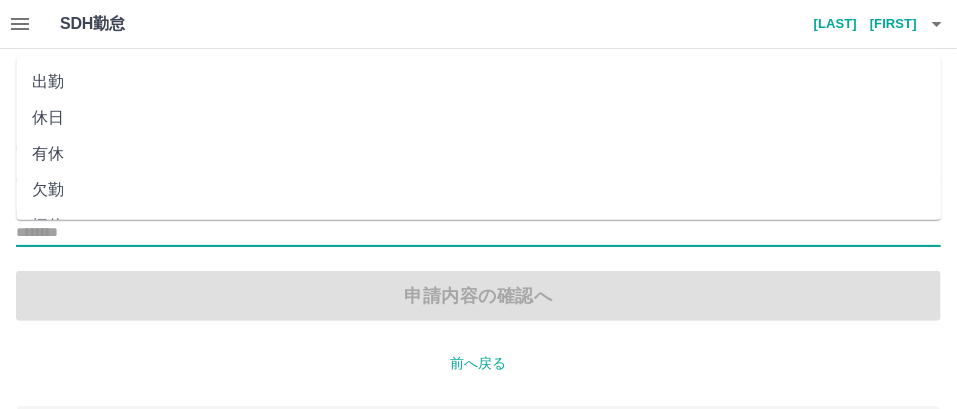 click on "休日" at bounding box center (478, 118) 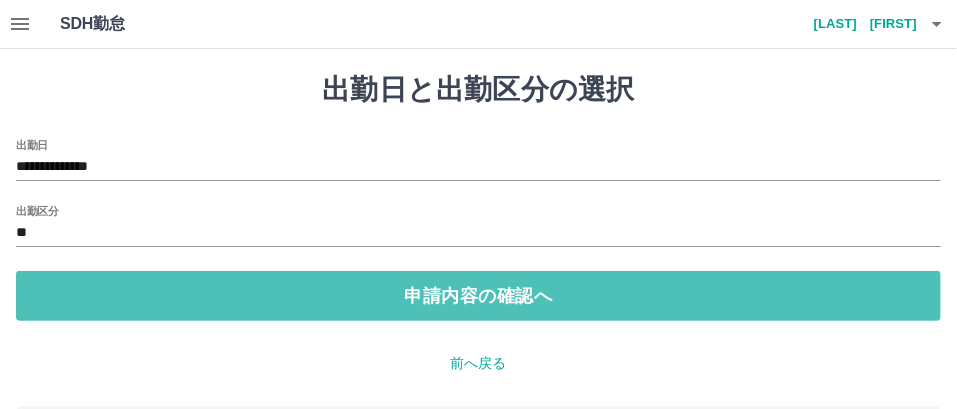 drag, startPoint x: 457, startPoint y: 298, endPoint x: 439, endPoint y: 299, distance: 18.027756 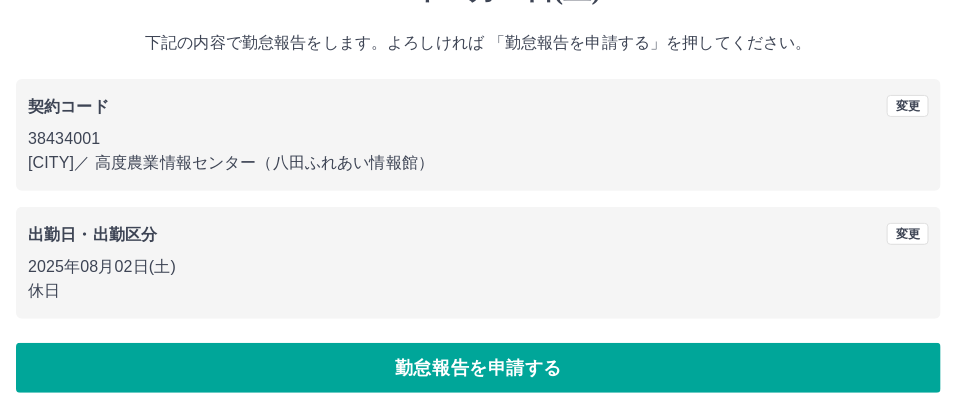 scroll, scrollTop: 107, scrollLeft: 0, axis: vertical 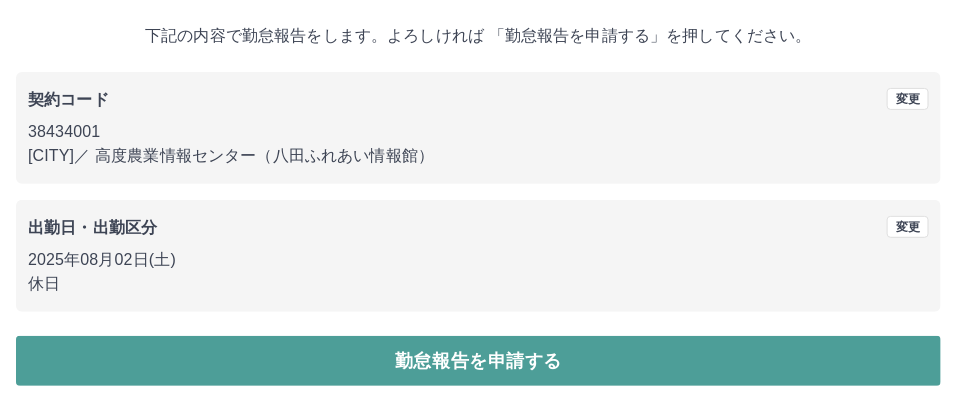 click on "勤怠報告を申請する" at bounding box center [478, 361] 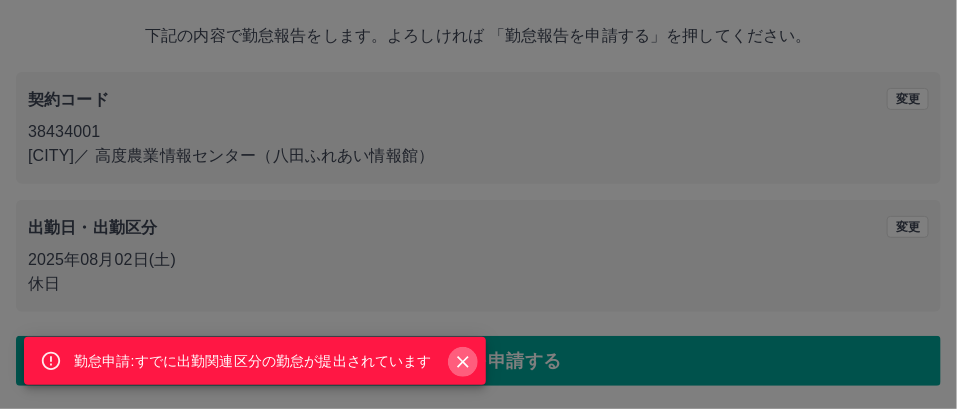drag, startPoint x: 463, startPoint y: 364, endPoint x: 439, endPoint y: 331, distance: 40.804413 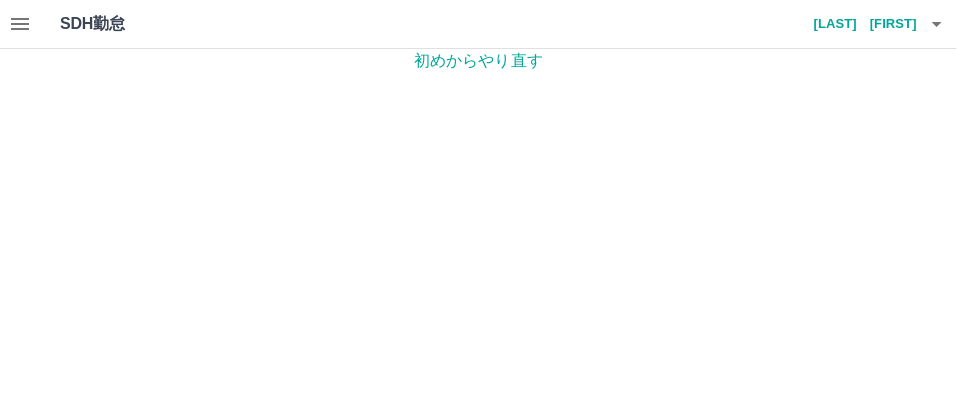 scroll, scrollTop: 0, scrollLeft: 0, axis: both 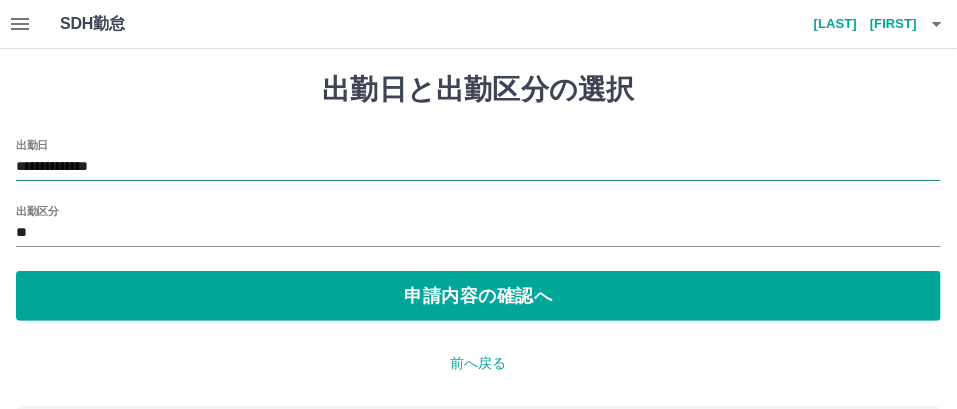 click on "**********" at bounding box center [478, 167] 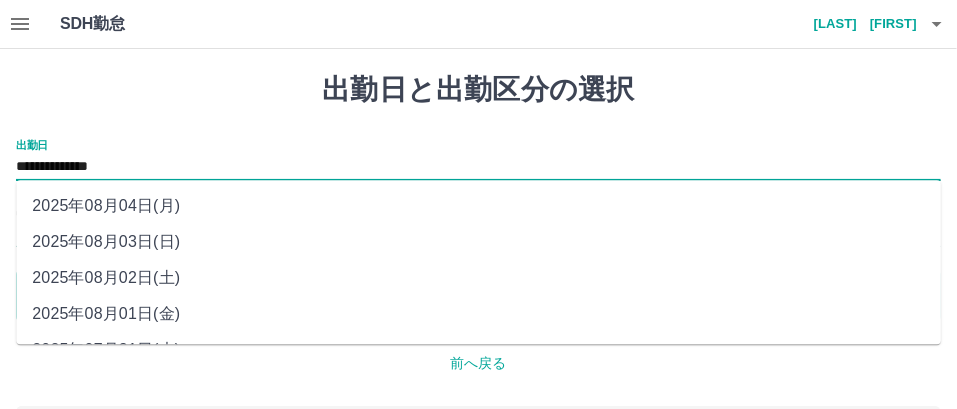 drag, startPoint x: 74, startPoint y: 160, endPoint x: 133, endPoint y: 239, distance: 98.600204 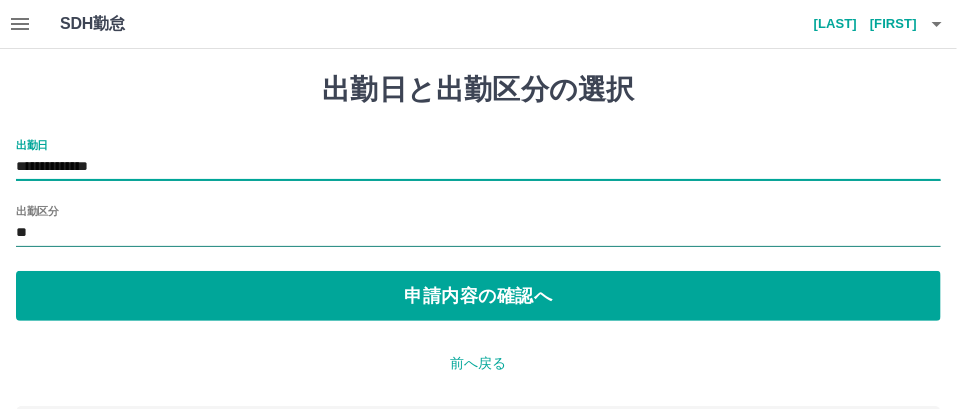click on "**" at bounding box center (478, 233) 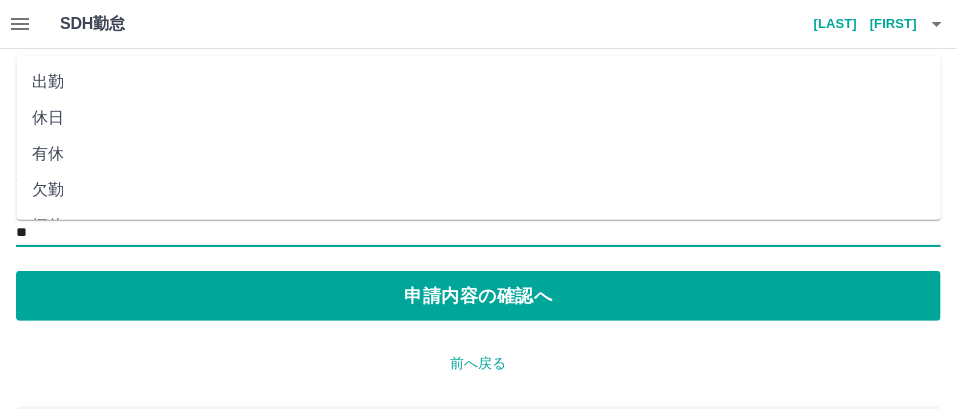 drag, startPoint x: 25, startPoint y: 228, endPoint x: 338, endPoint y: 189, distance: 315.42035 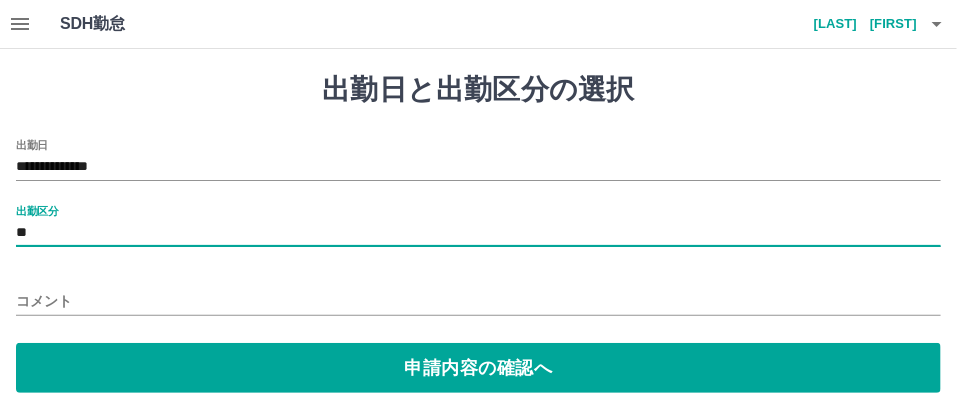 click on "**" at bounding box center (478, 233) 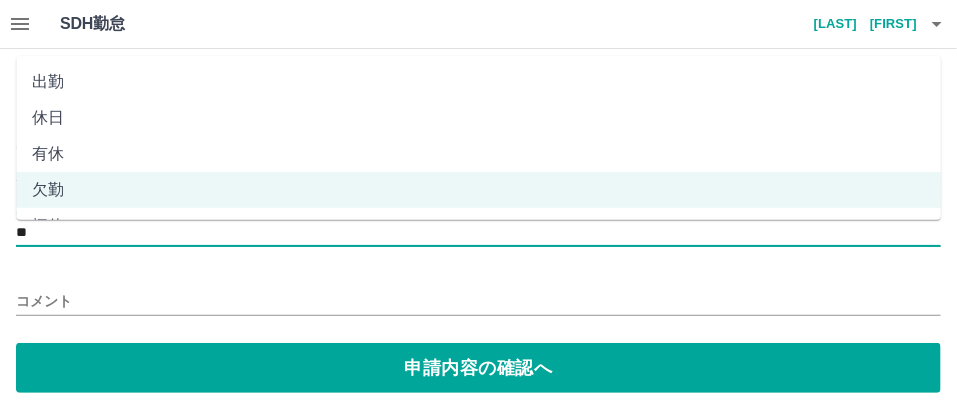 click on "出勤" at bounding box center [478, 82] 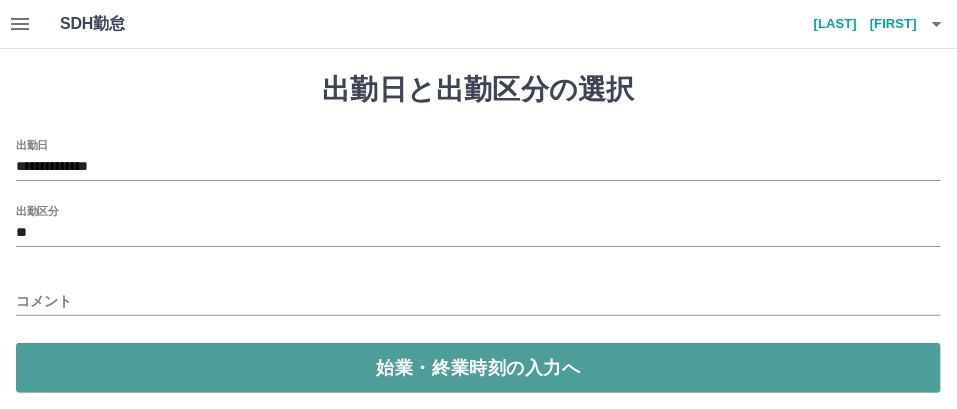 click on "始業・終業時刻の入力へ" at bounding box center [478, 368] 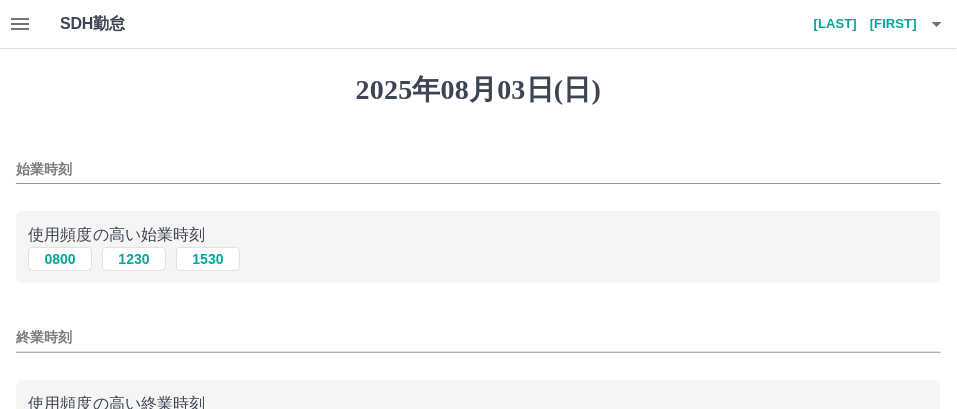 click on "始業時刻" at bounding box center [478, 169] 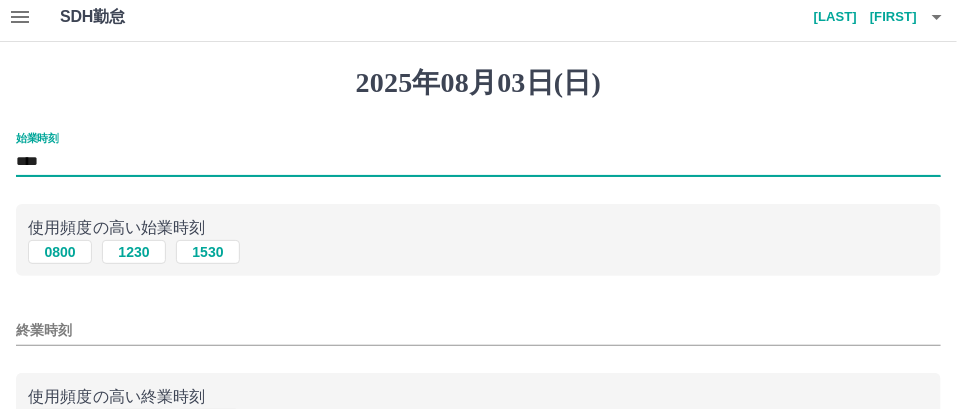 scroll, scrollTop: 200, scrollLeft: 0, axis: vertical 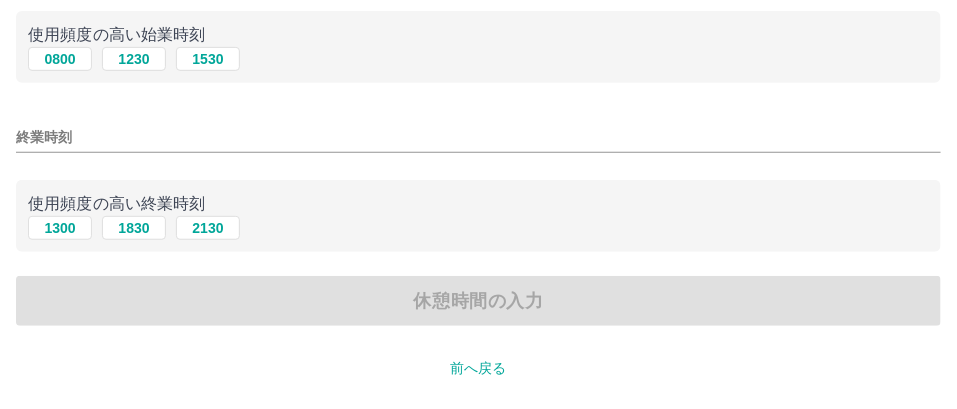 type on "****" 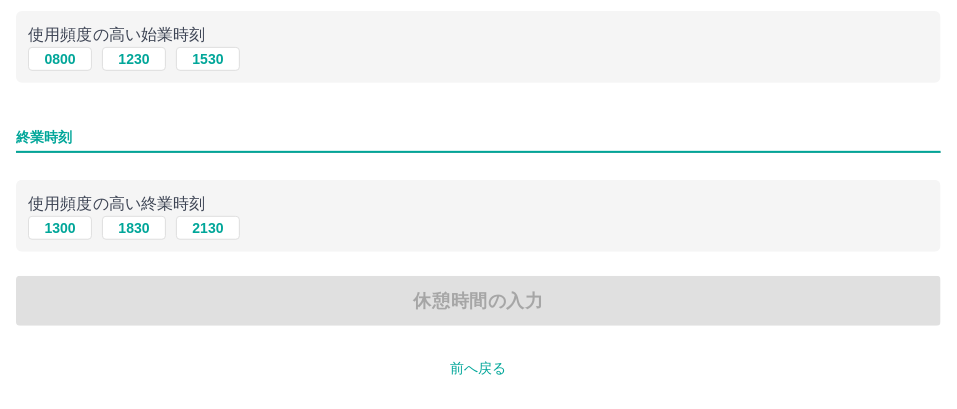 click on "終業時刻" at bounding box center (478, 137) 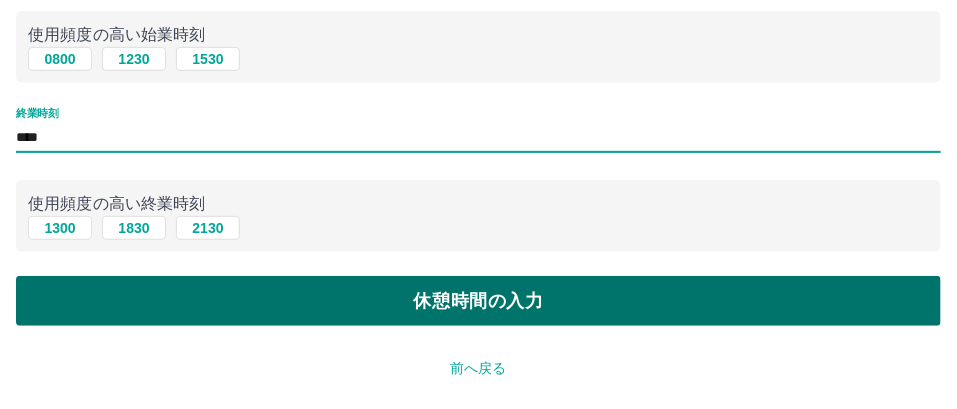 type on "****" 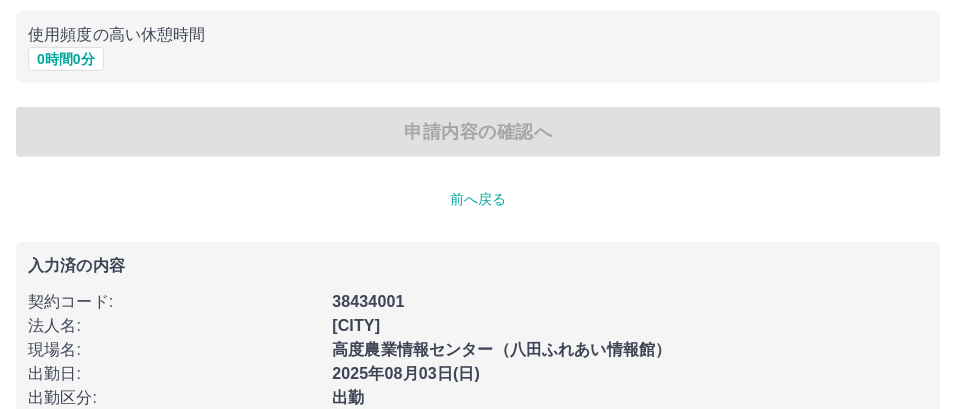 scroll, scrollTop: 0, scrollLeft: 0, axis: both 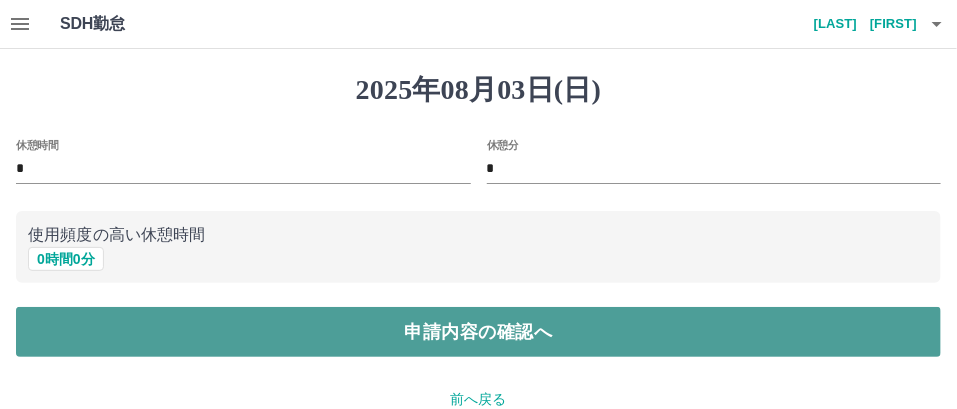 click on "申請内容の確認へ" at bounding box center (478, 332) 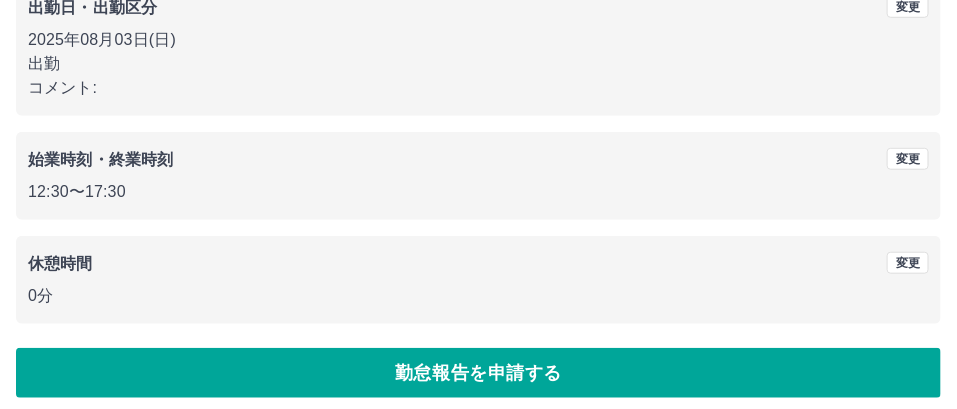 scroll, scrollTop: 338, scrollLeft: 0, axis: vertical 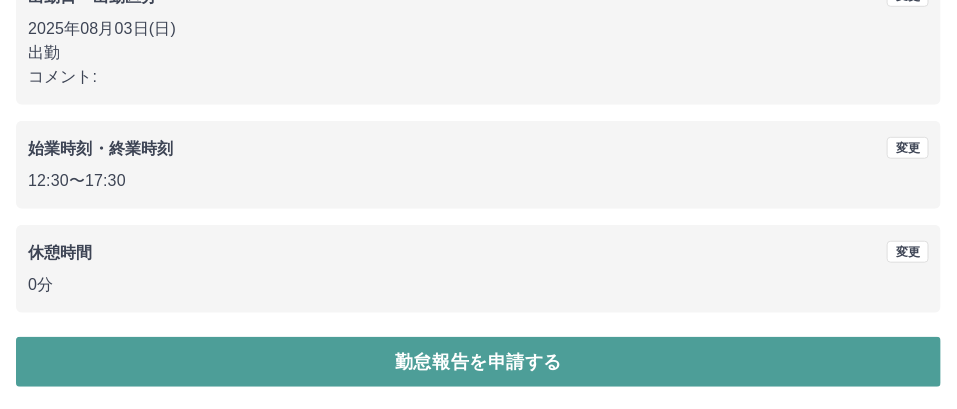 click on "勤怠報告を申請する" at bounding box center (478, 362) 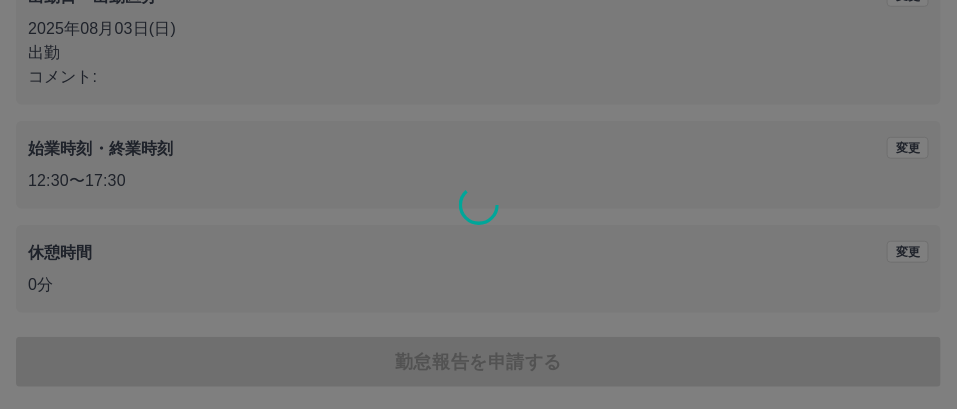 scroll, scrollTop: 0, scrollLeft: 0, axis: both 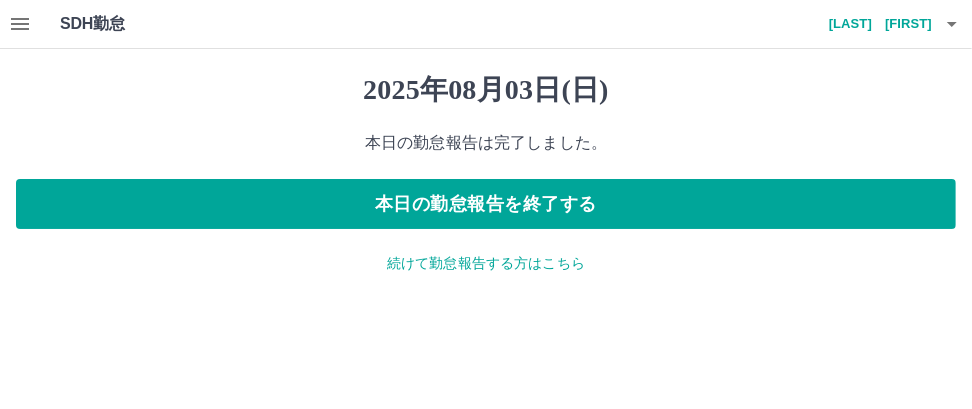 click on "続けて勤怠報告する方はこちら" at bounding box center (486, 263) 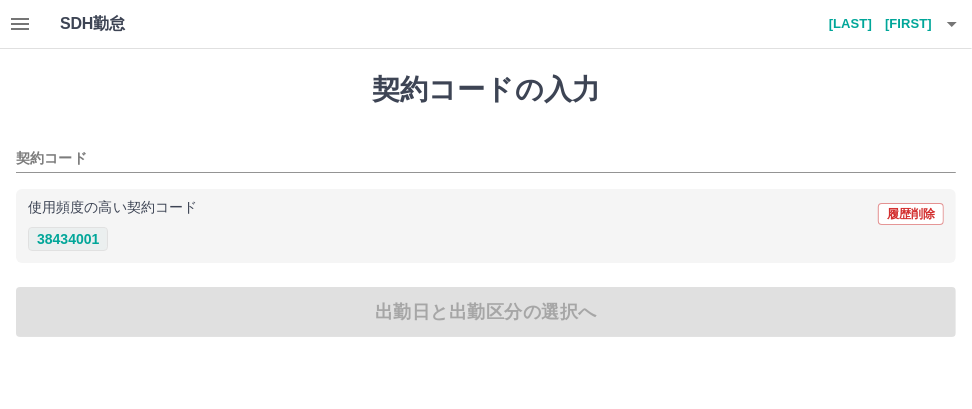 click on "38434001" at bounding box center [68, 239] 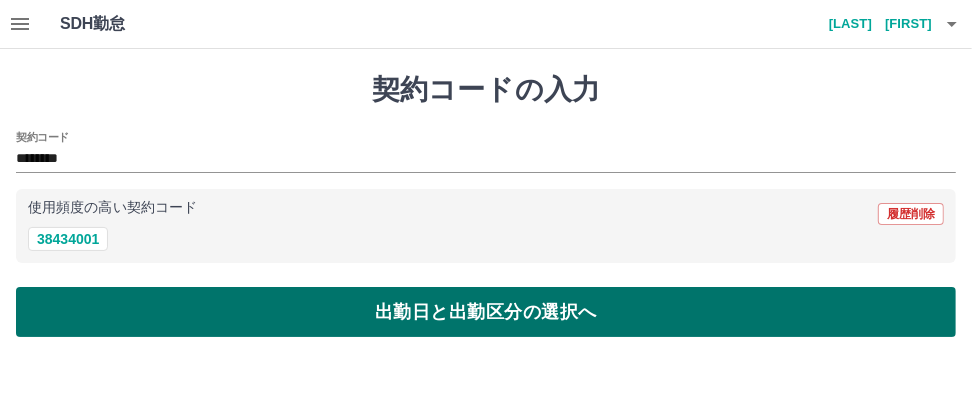 click on "出勤日と出勤区分の選択へ" at bounding box center (486, 312) 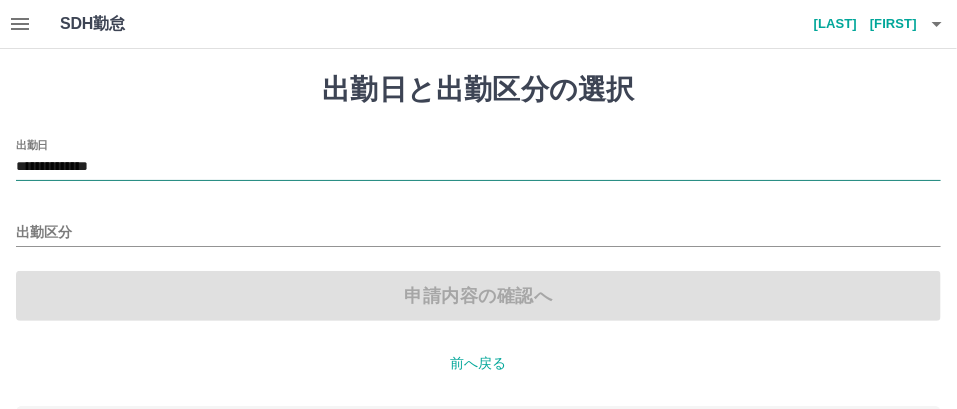 click on "**********" at bounding box center (478, 167) 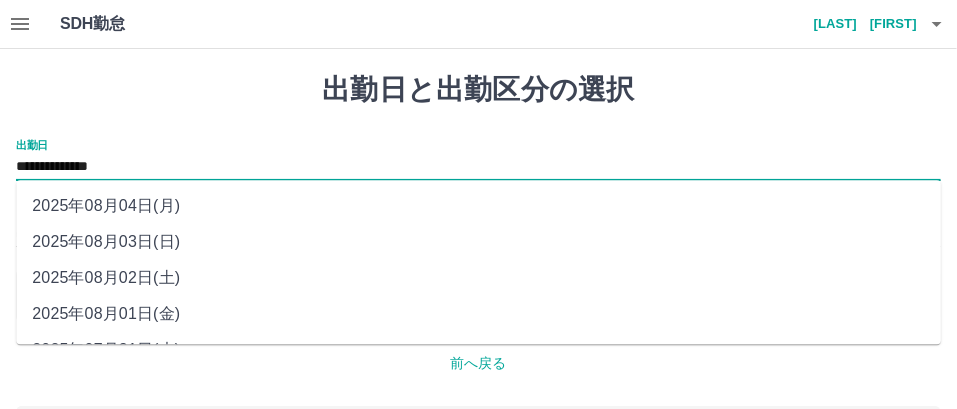 drag, startPoint x: 91, startPoint y: 171, endPoint x: 144, endPoint y: 206, distance: 63.51378 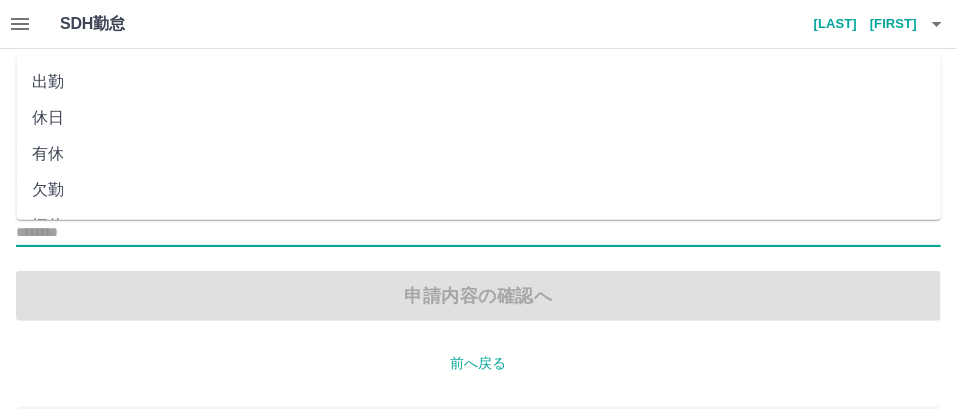 click on "出勤区分" at bounding box center [478, 233] 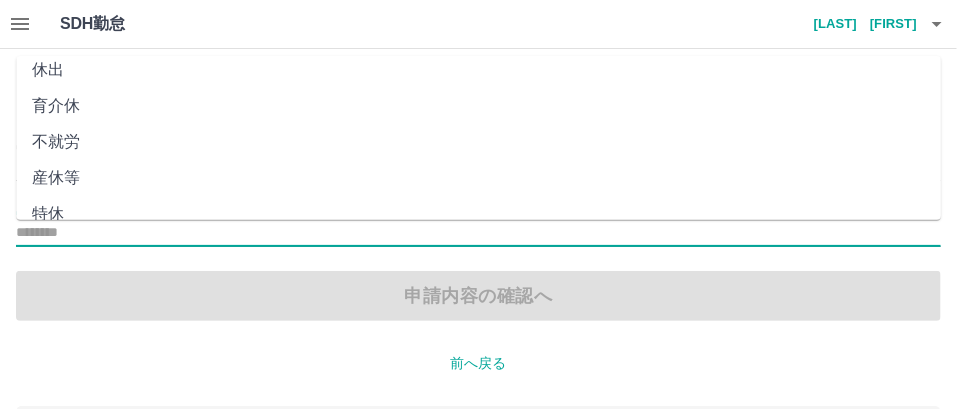 scroll, scrollTop: 500, scrollLeft: 0, axis: vertical 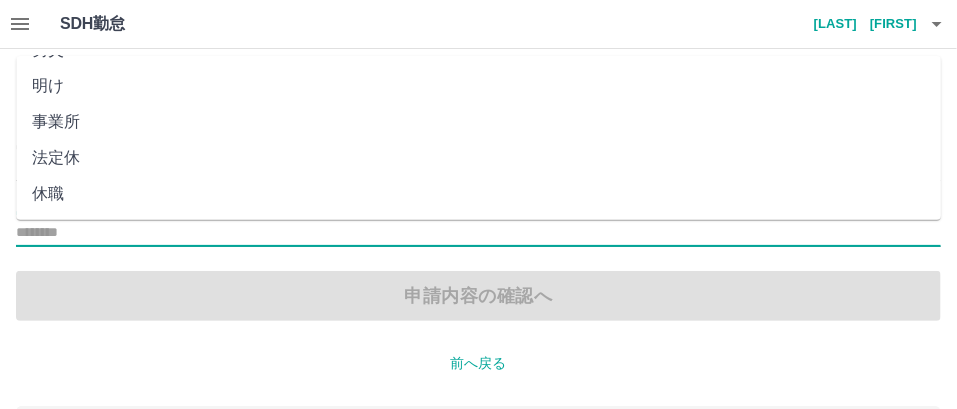 click on "法定休" at bounding box center (478, 158) 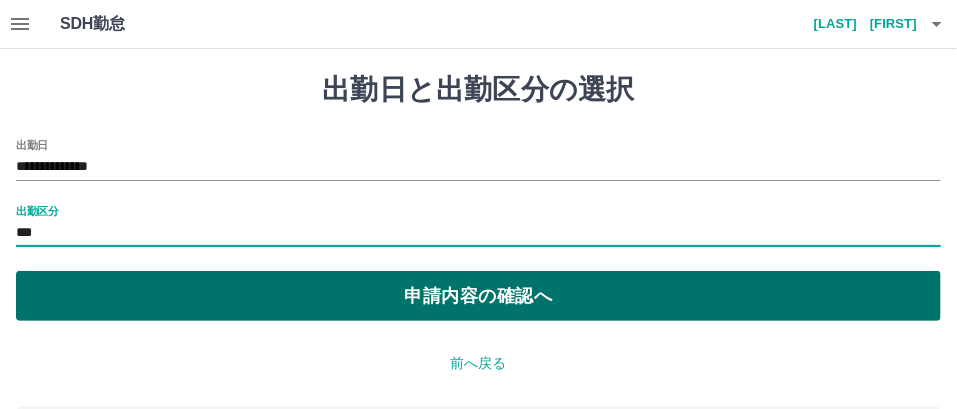 click on "申請内容の確認へ" at bounding box center (478, 296) 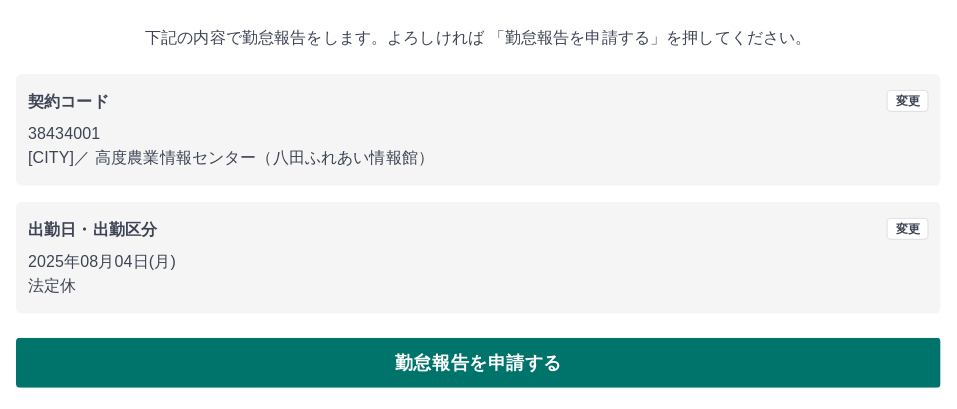 scroll, scrollTop: 107, scrollLeft: 0, axis: vertical 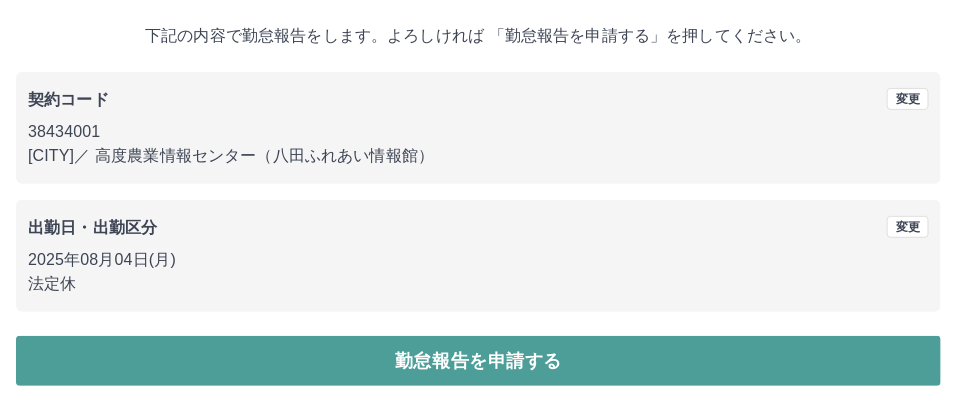 click on "勤怠報告を申請する" at bounding box center (478, 361) 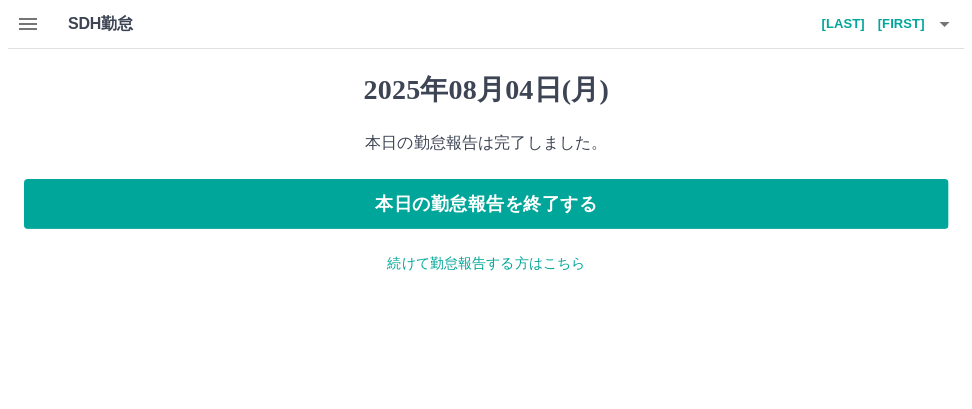 scroll, scrollTop: 0, scrollLeft: 0, axis: both 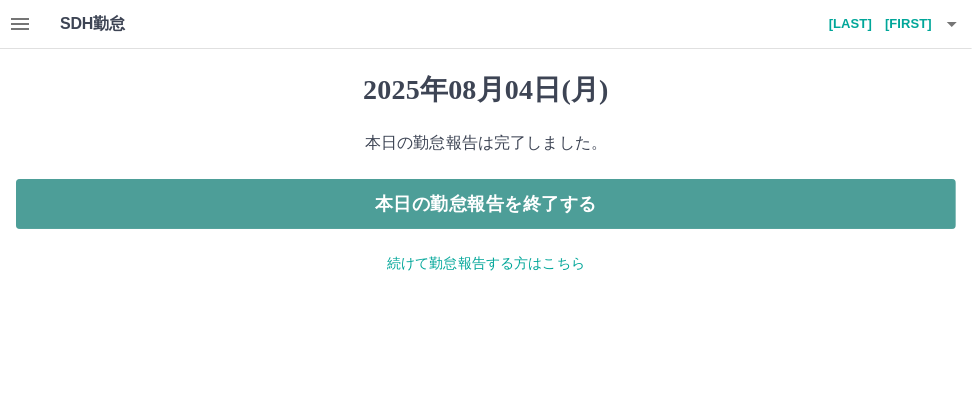 click on "本日の勤怠報告を終了する" at bounding box center (486, 204) 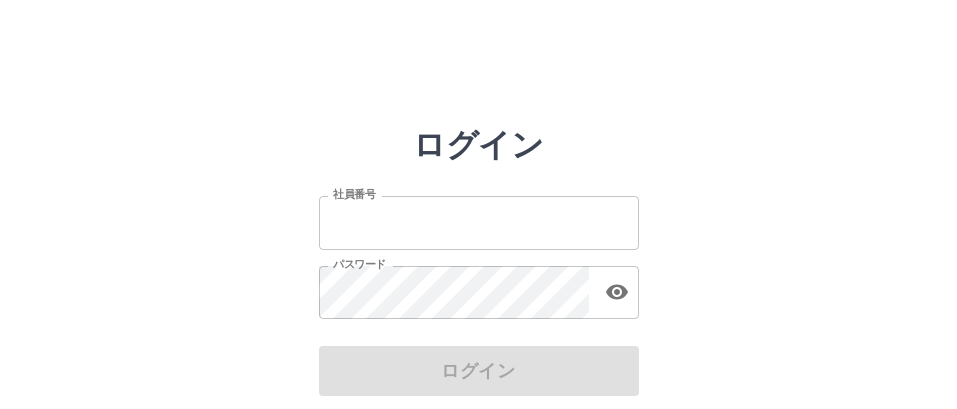 scroll, scrollTop: 0, scrollLeft: 0, axis: both 